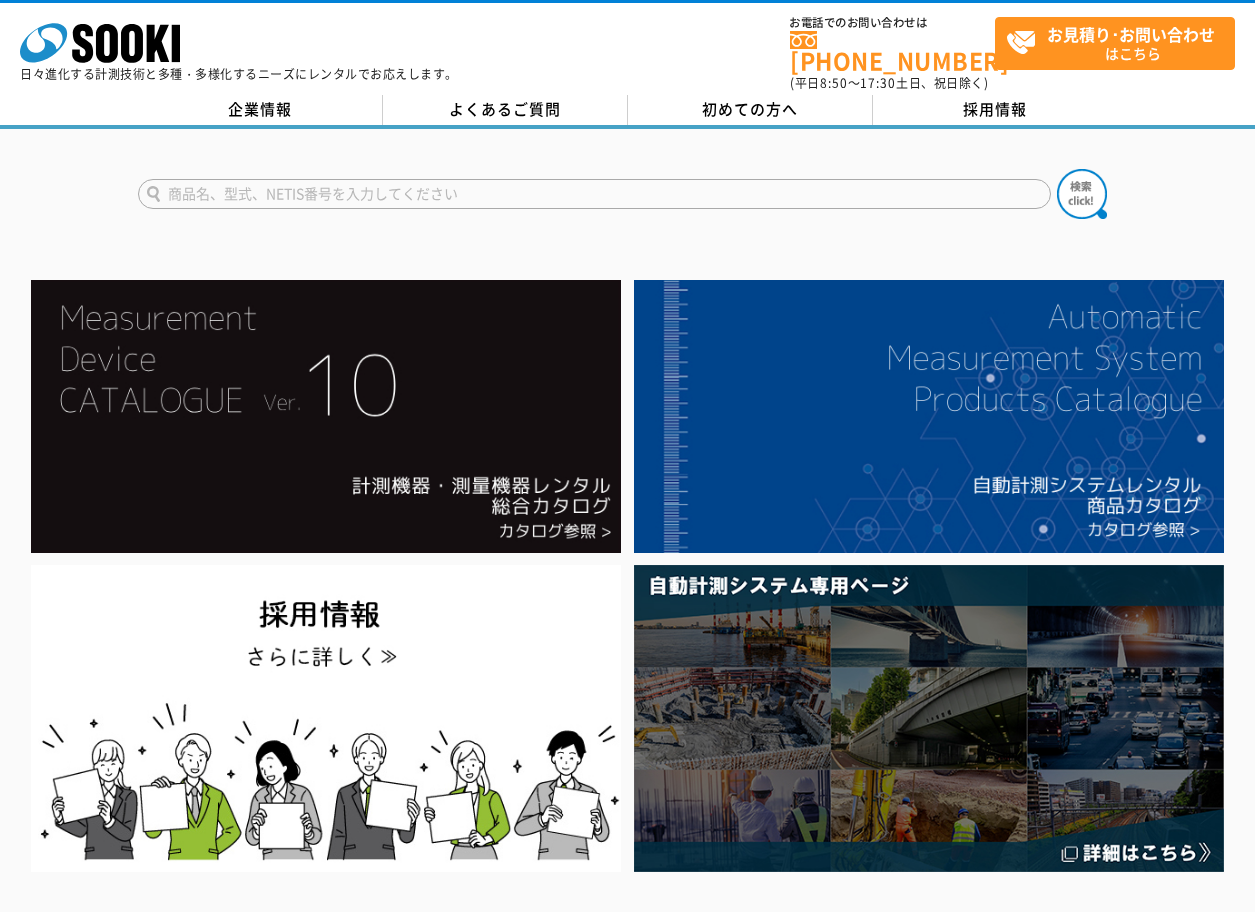 scroll, scrollTop: 0, scrollLeft: 0, axis: both 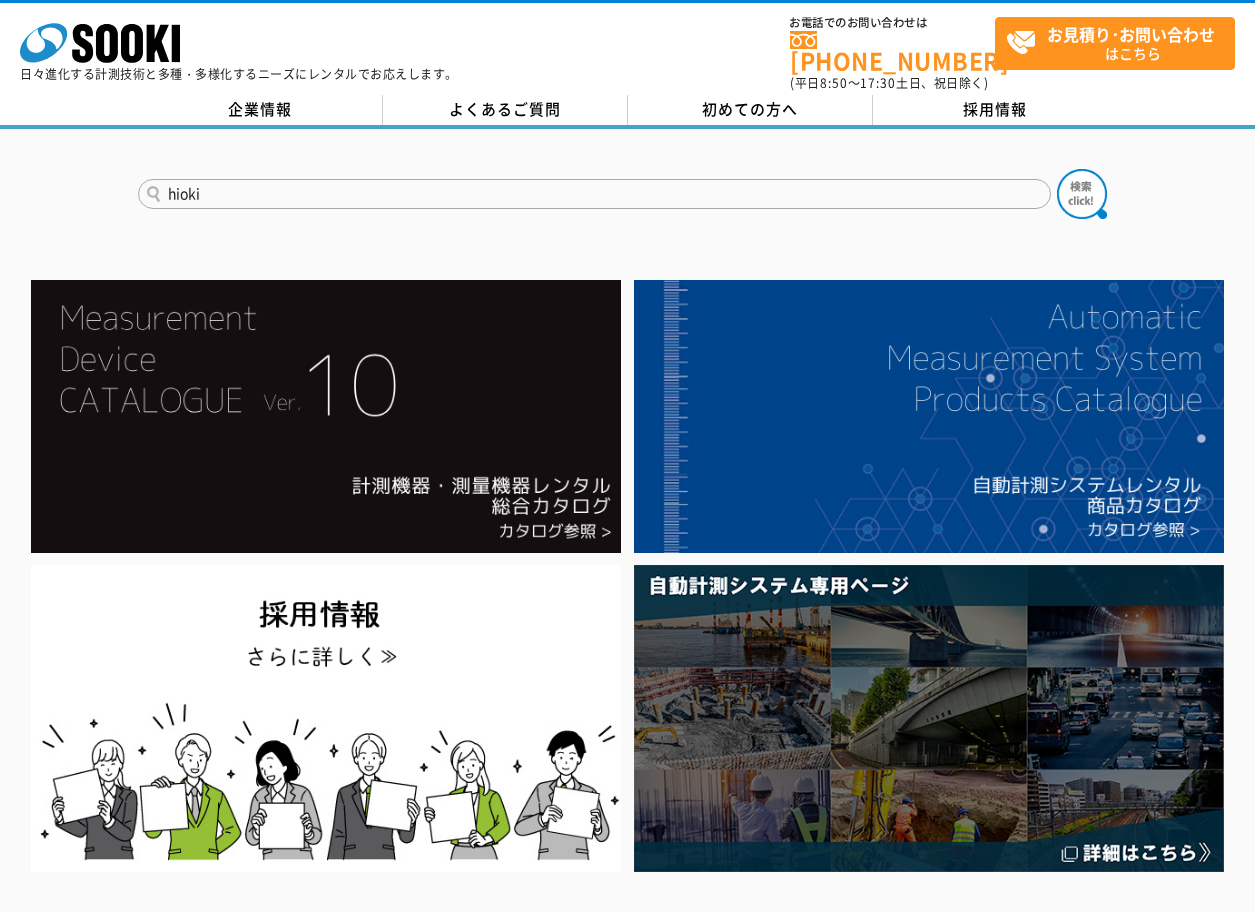 click at bounding box center (1082, 194) 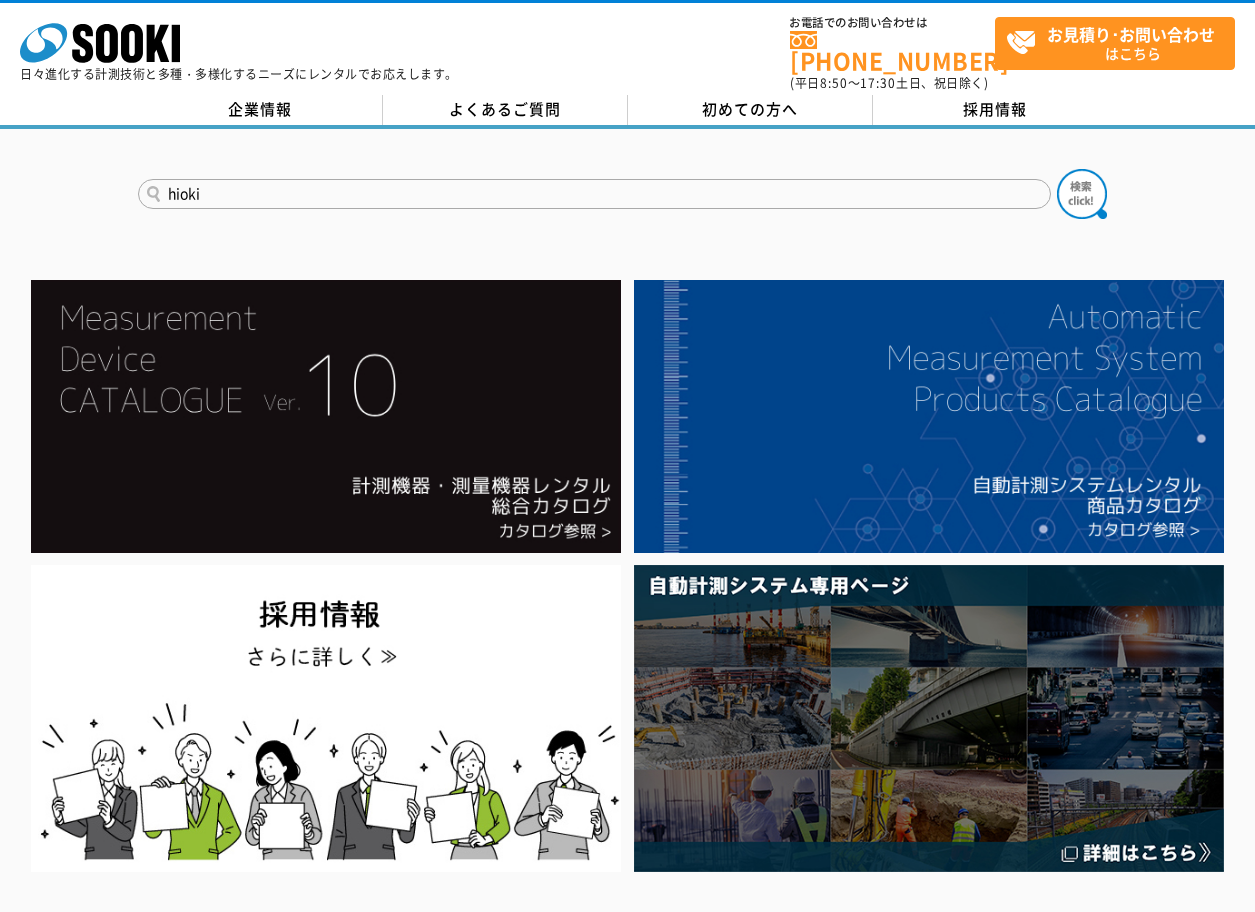 drag, startPoint x: 240, startPoint y: 185, endPoint x: 104, endPoint y: 194, distance: 136.29747 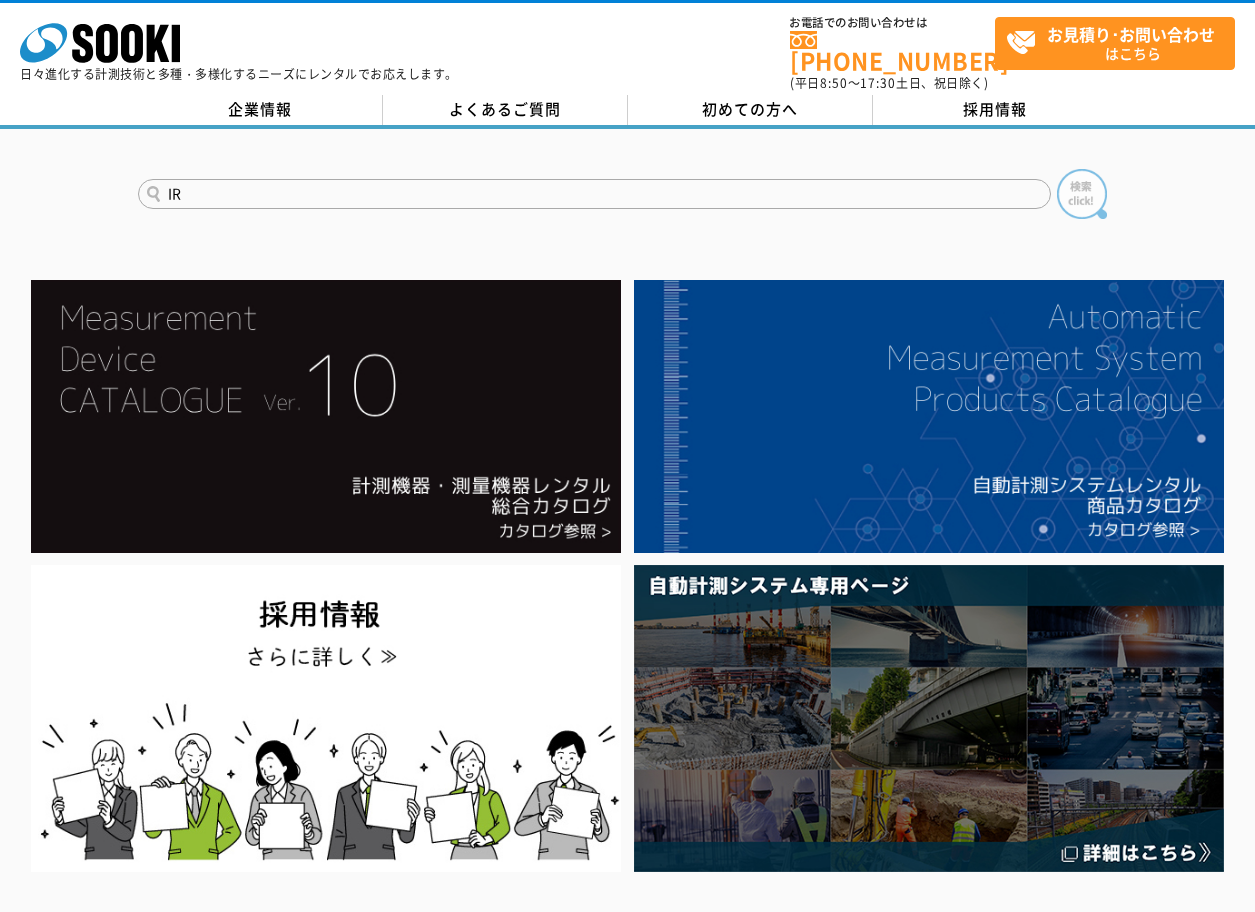 click at bounding box center (1082, 194) 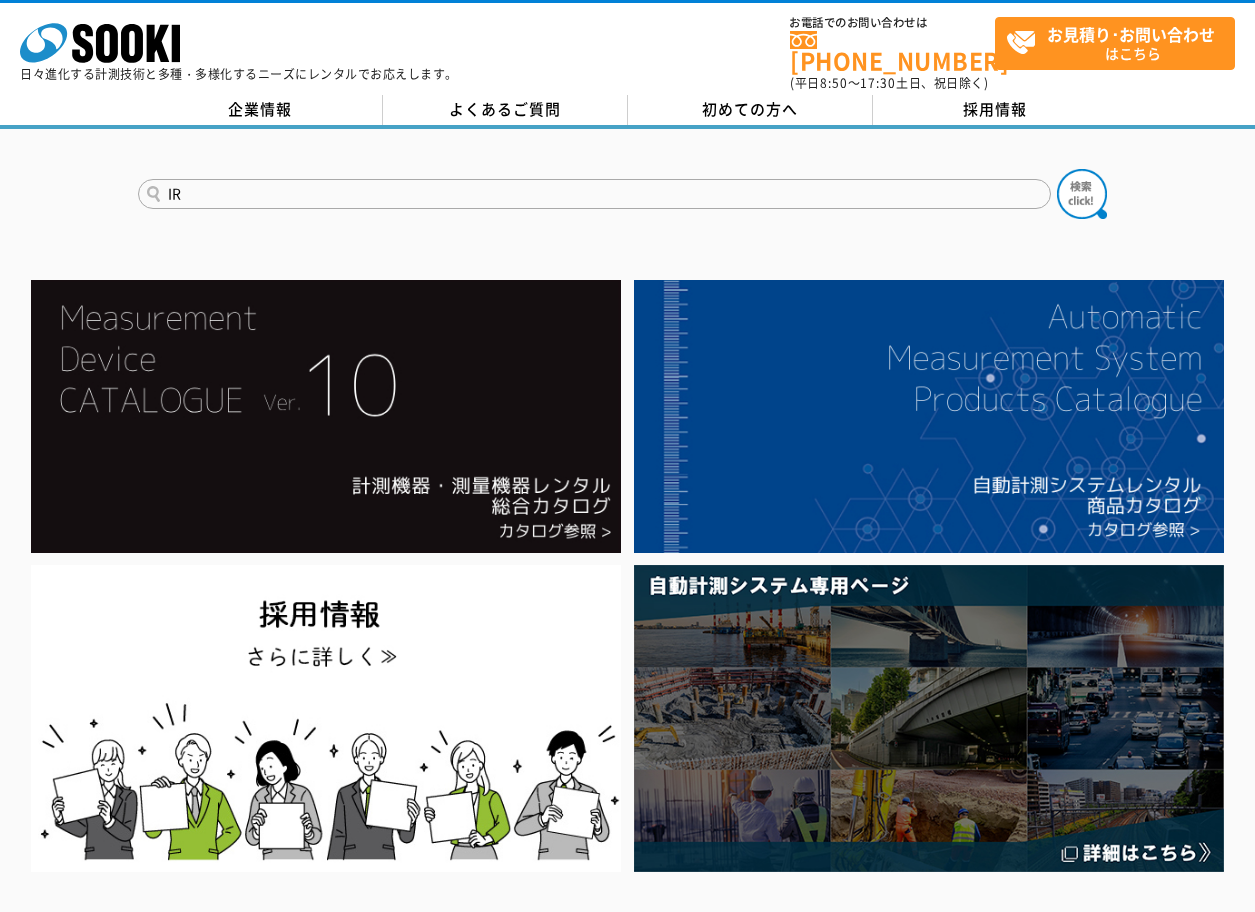 drag, startPoint x: 244, startPoint y: 186, endPoint x: -23, endPoint y: 199, distance: 267.31628 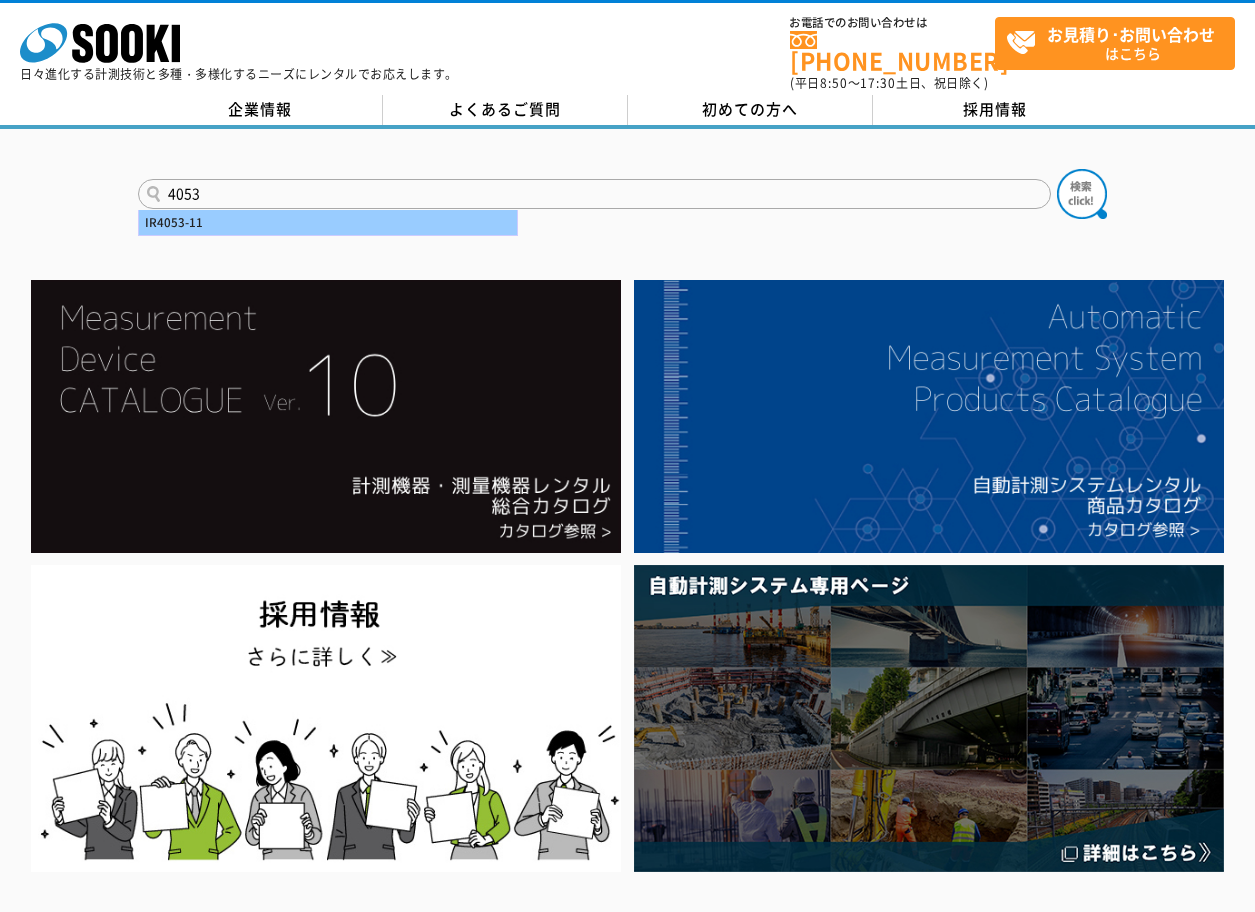 click on "IR4053-11" at bounding box center [328, 222] 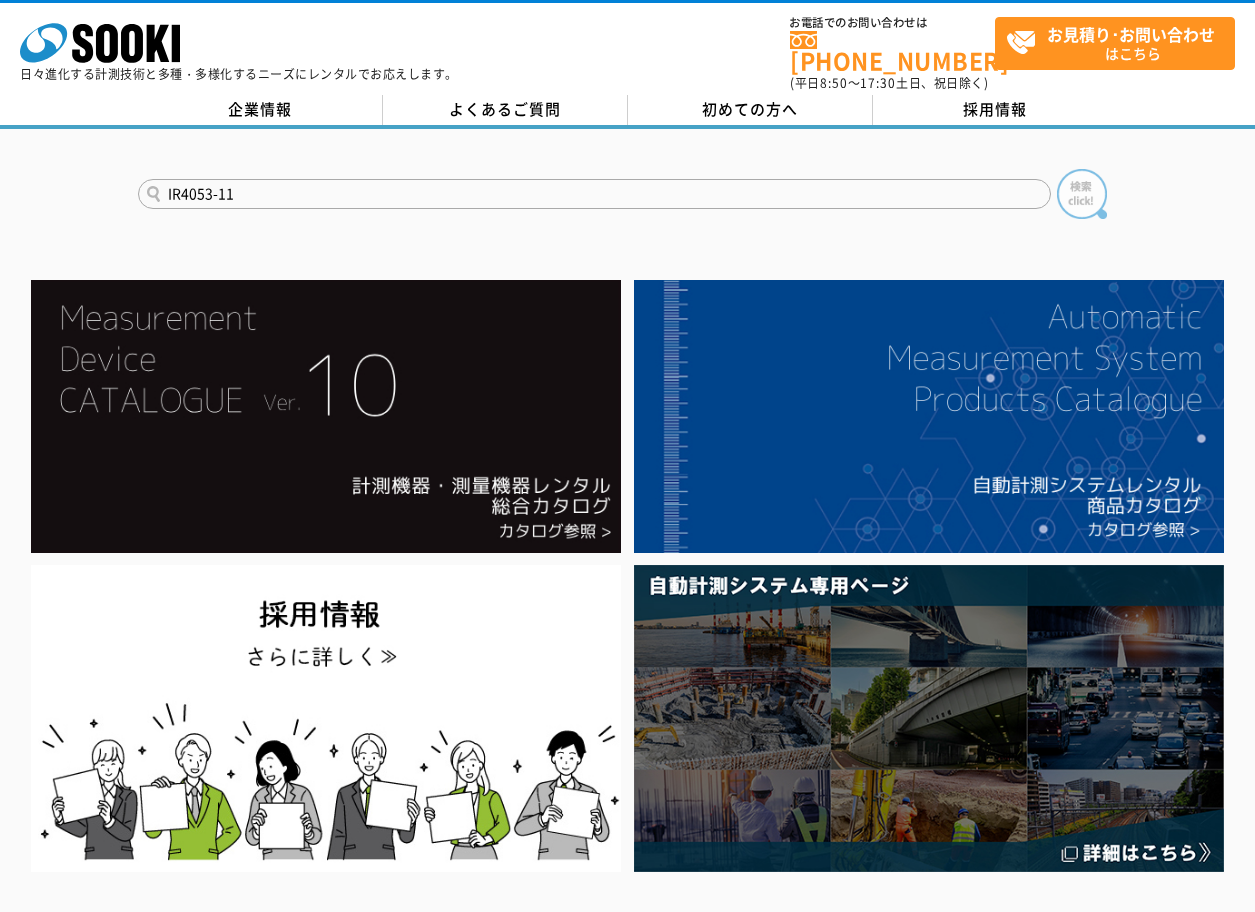 click at bounding box center [1082, 194] 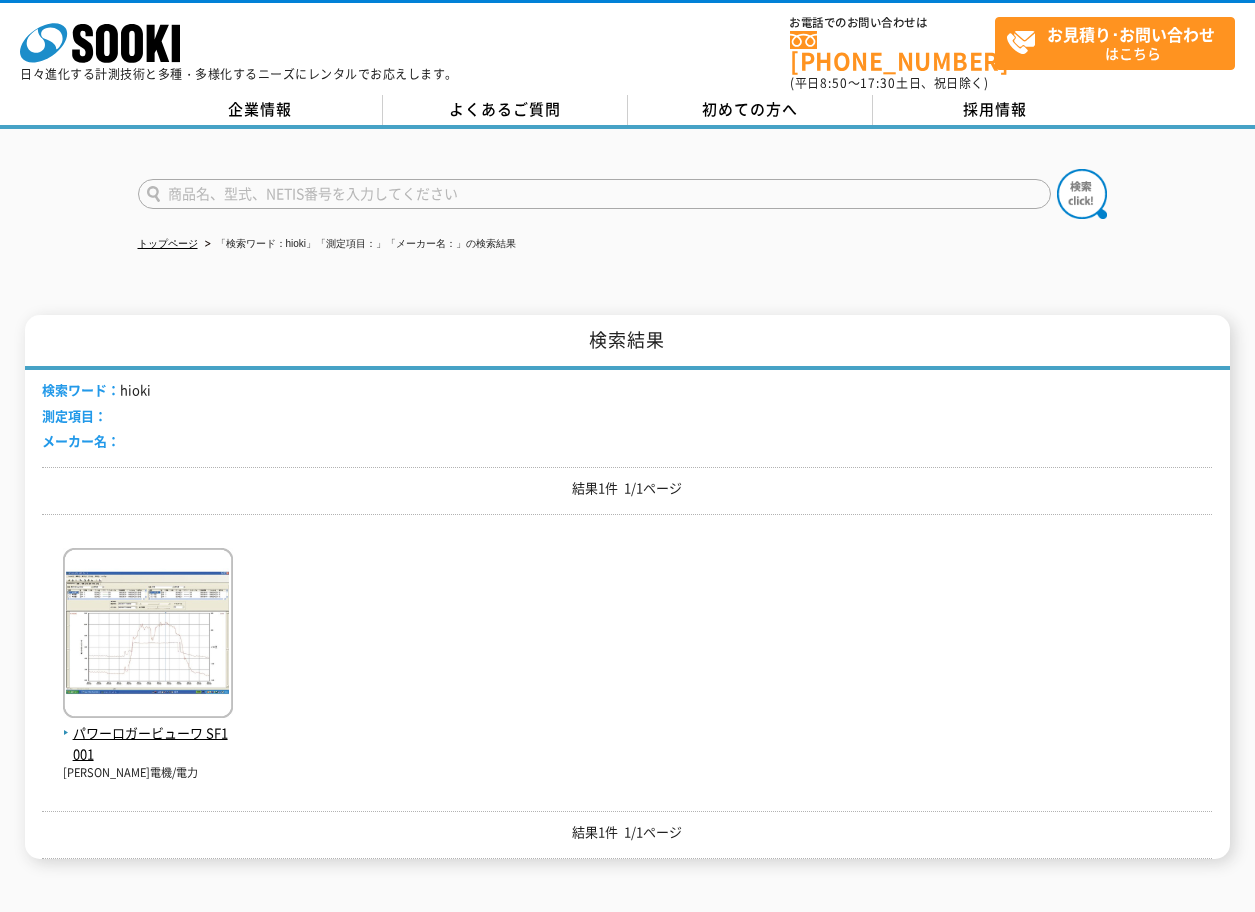 scroll, scrollTop: 0, scrollLeft: 0, axis: both 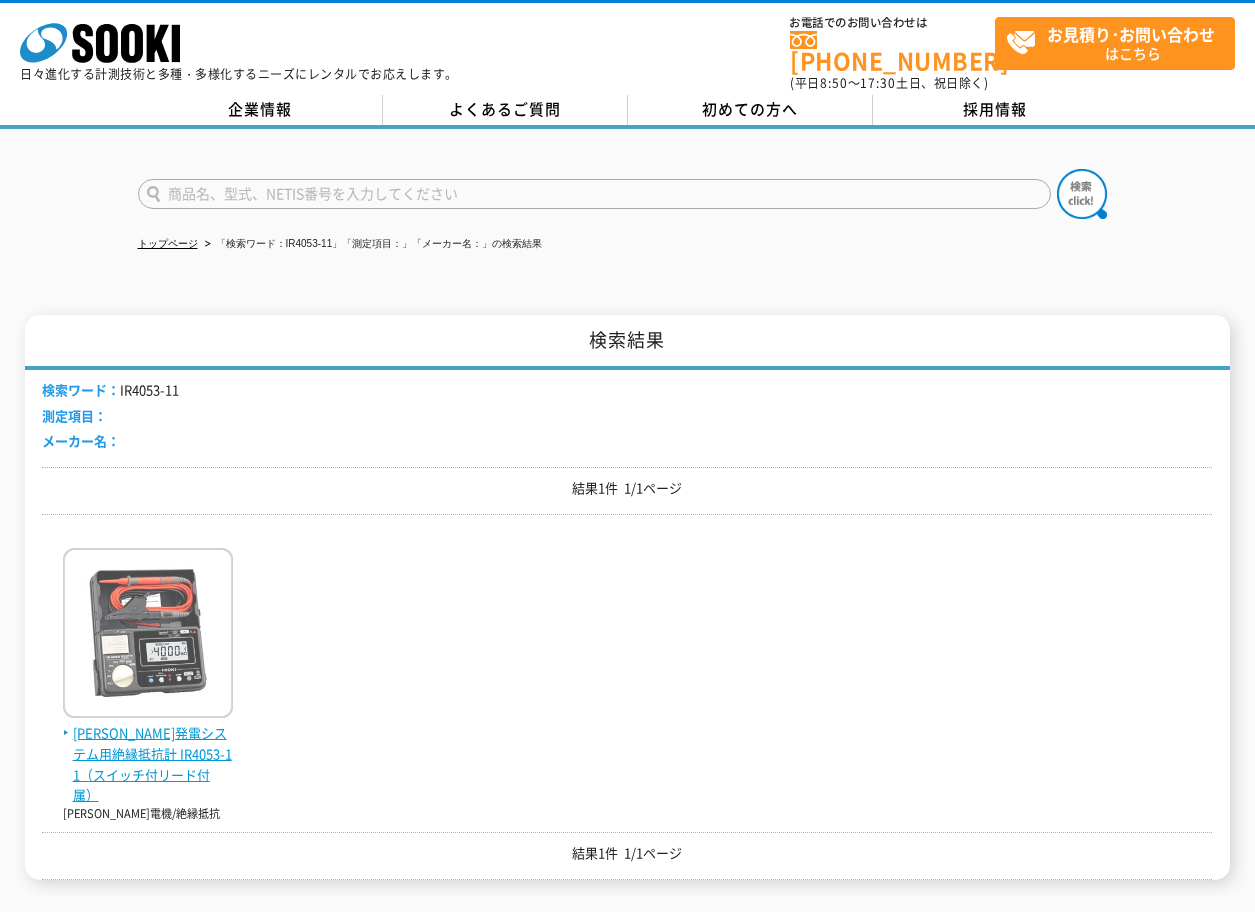 click at bounding box center [148, 635] 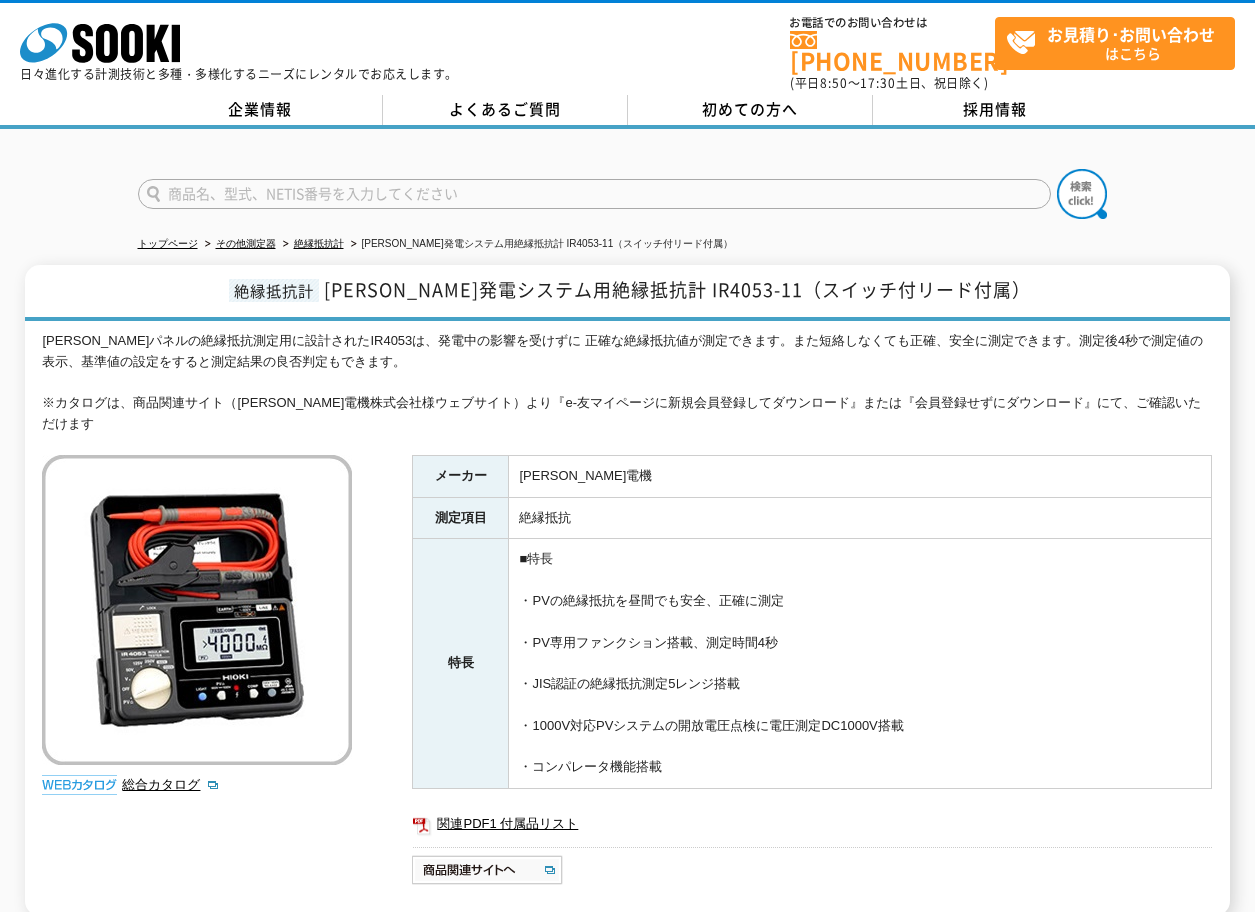 scroll, scrollTop: 0, scrollLeft: 0, axis: both 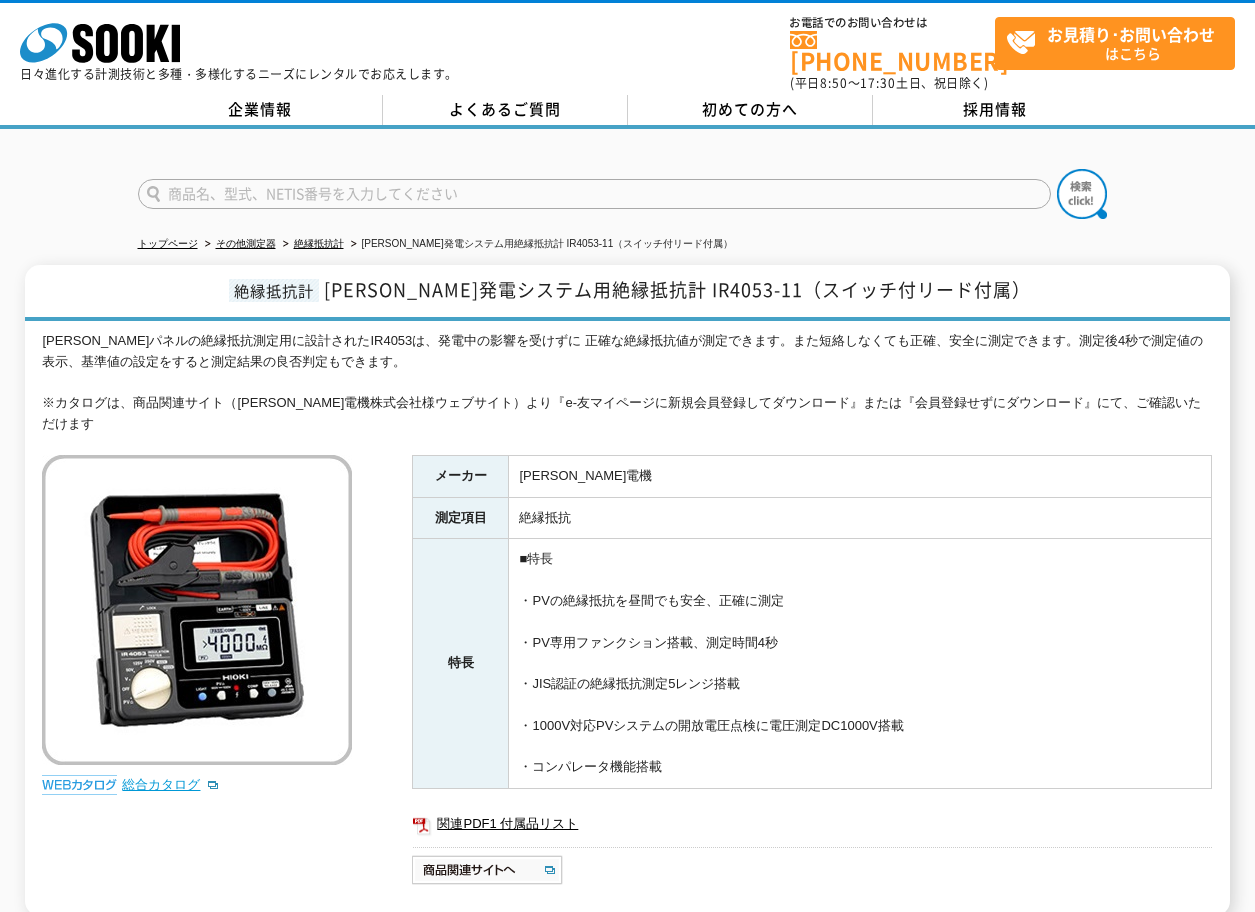 click on "総合カタログ" at bounding box center [171, 784] 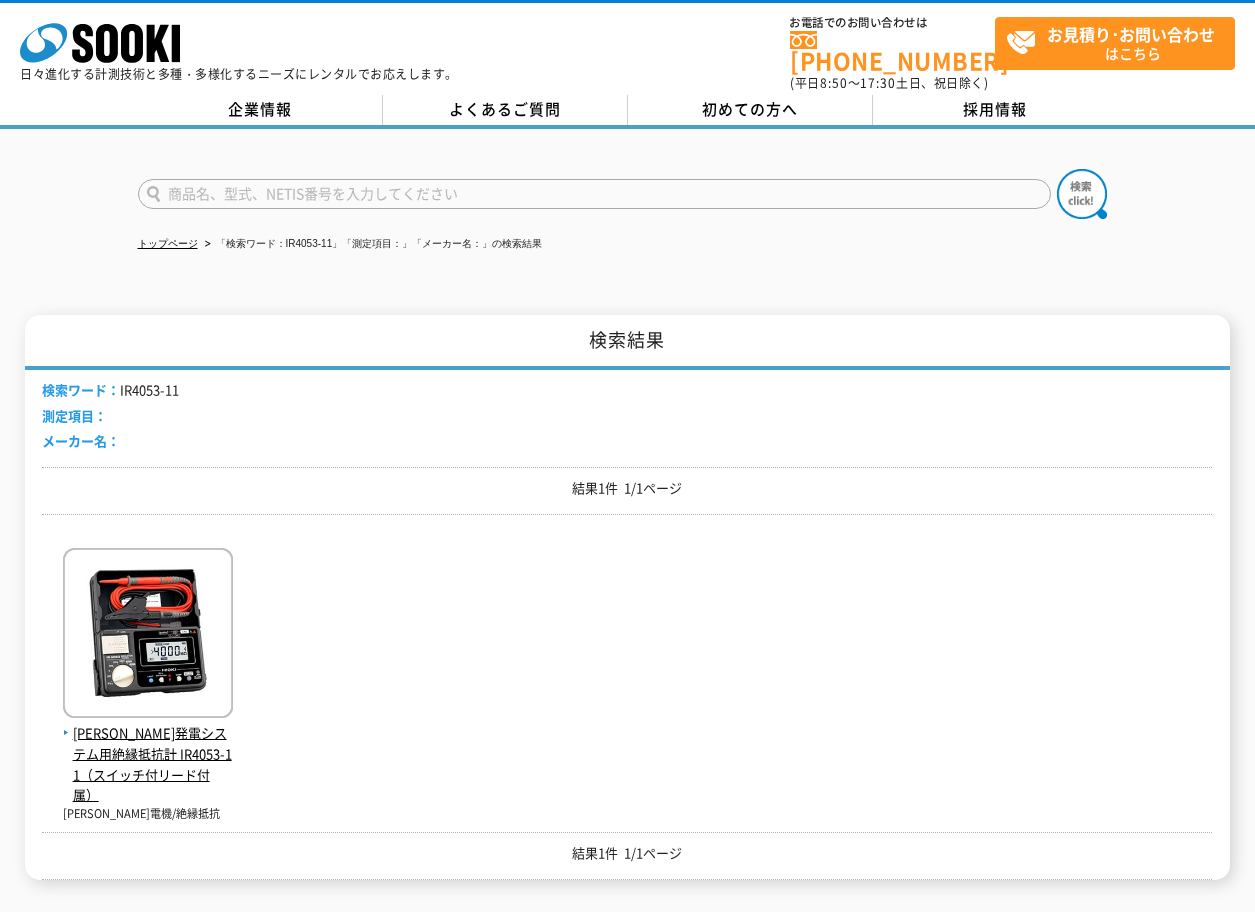 scroll, scrollTop: 0, scrollLeft: 0, axis: both 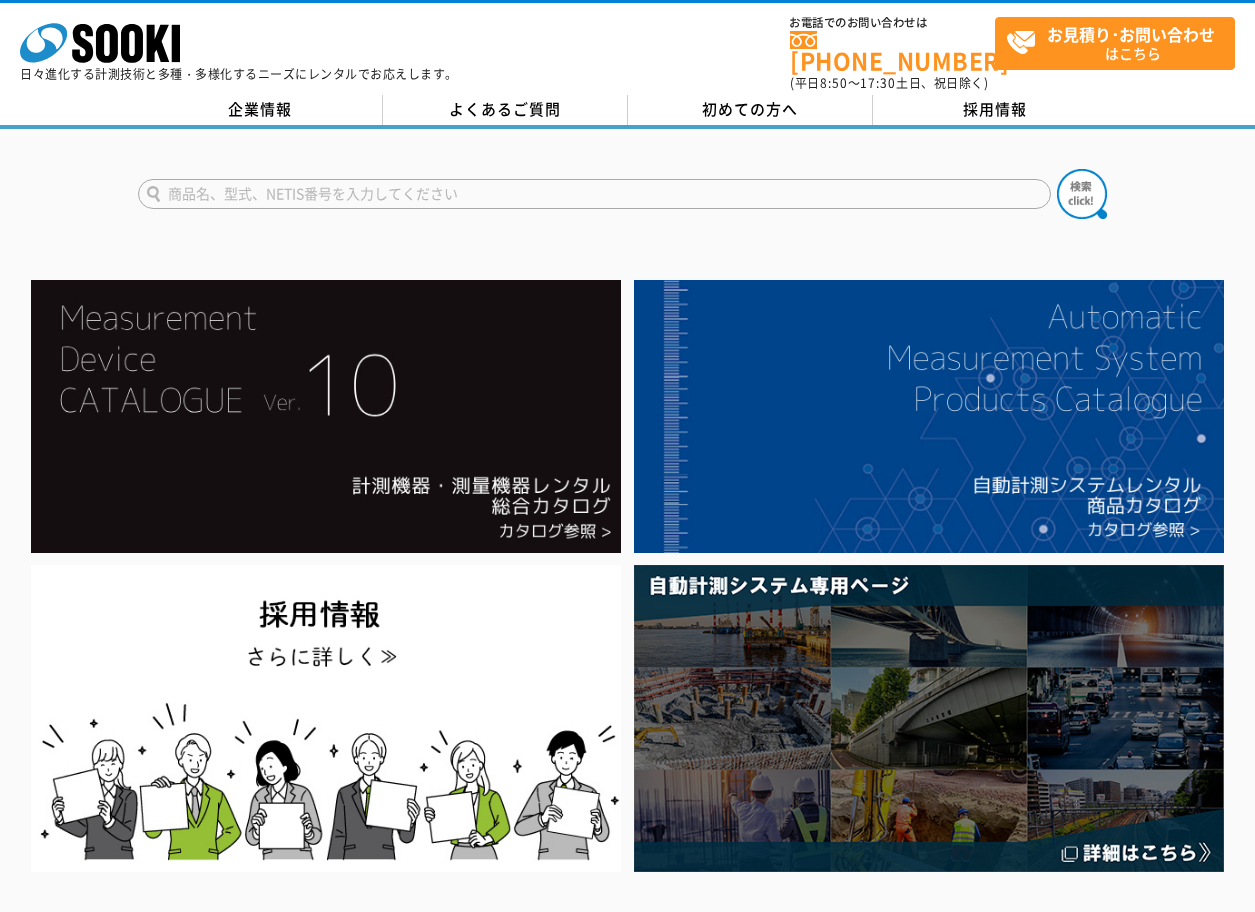 click at bounding box center (594, 194) 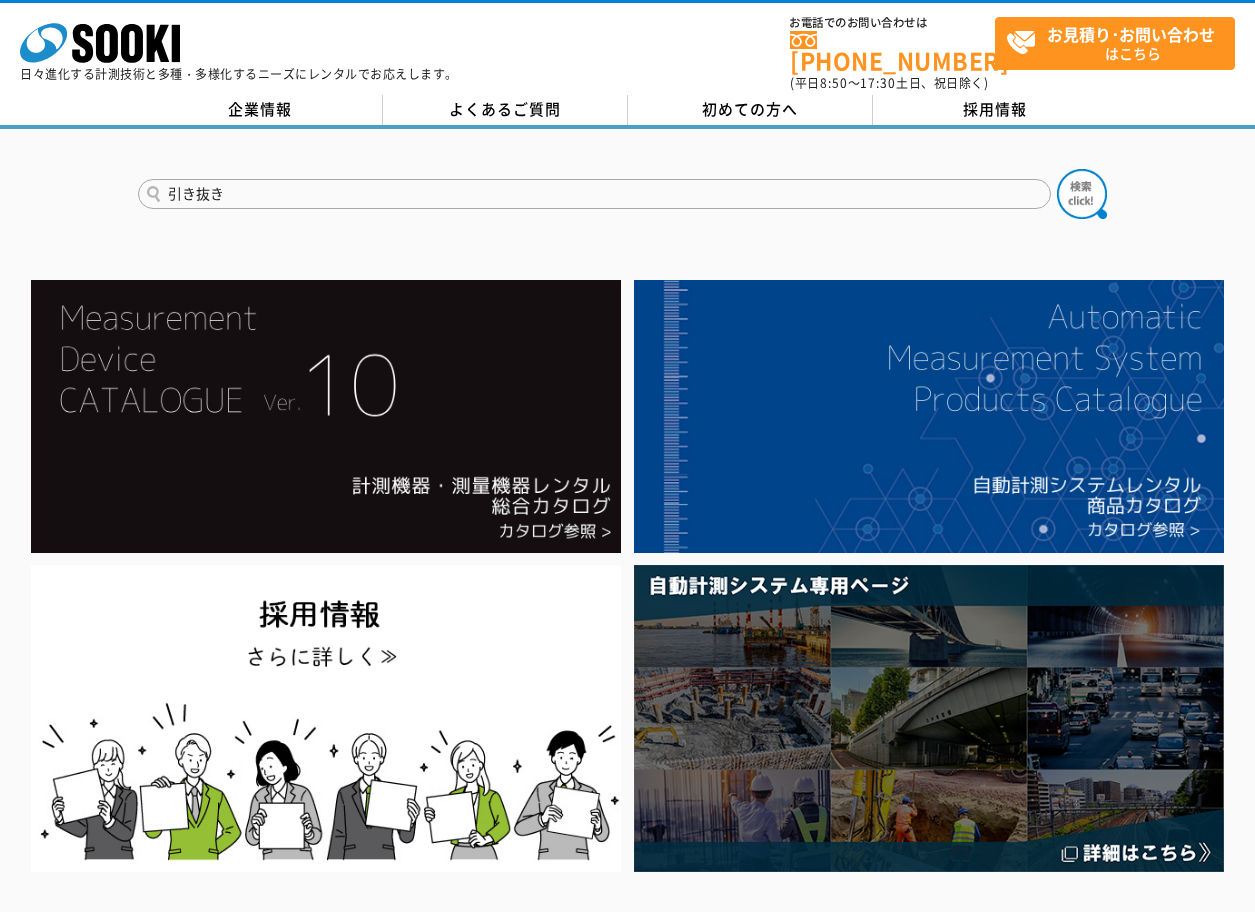 type on "引き抜き" 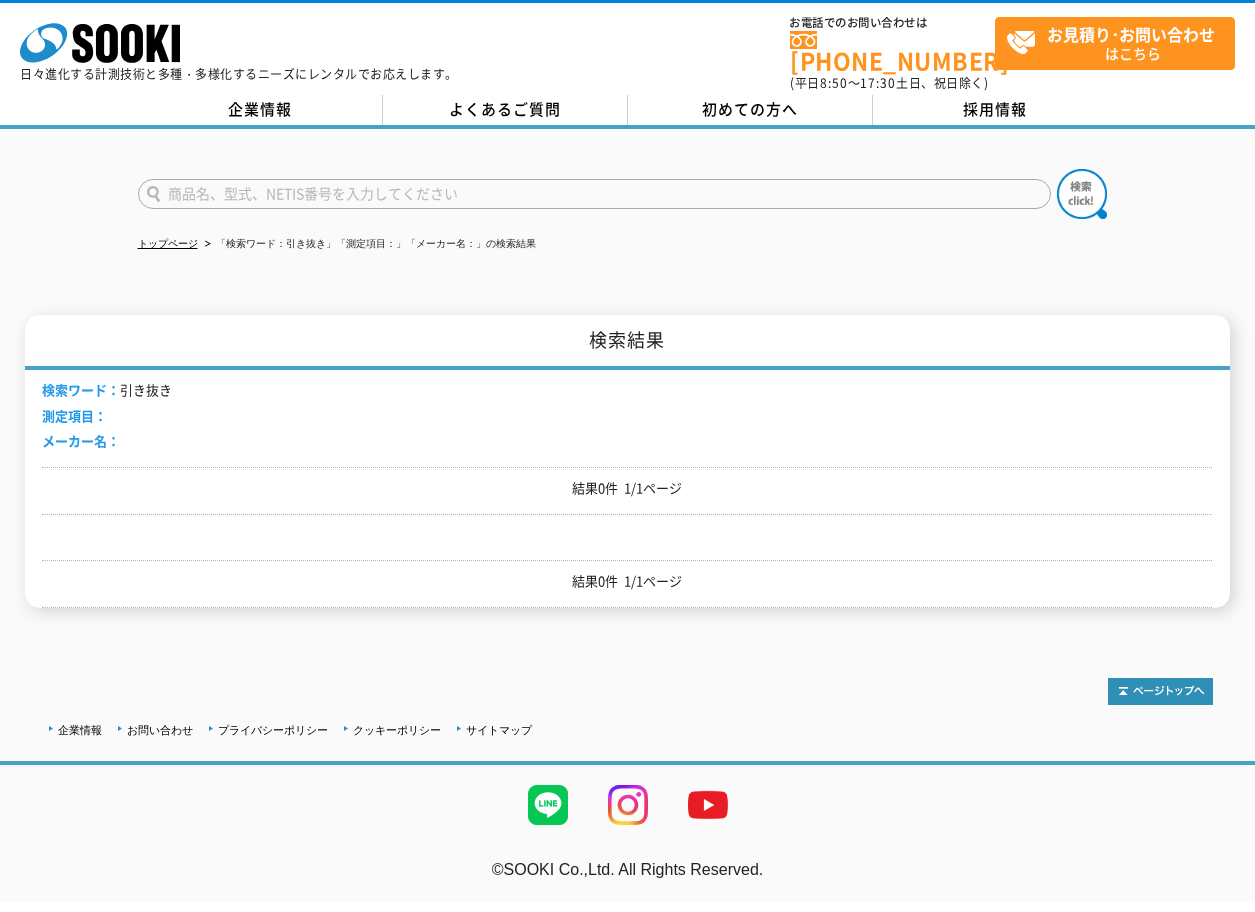scroll, scrollTop: 0, scrollLeft: 0, axis: both 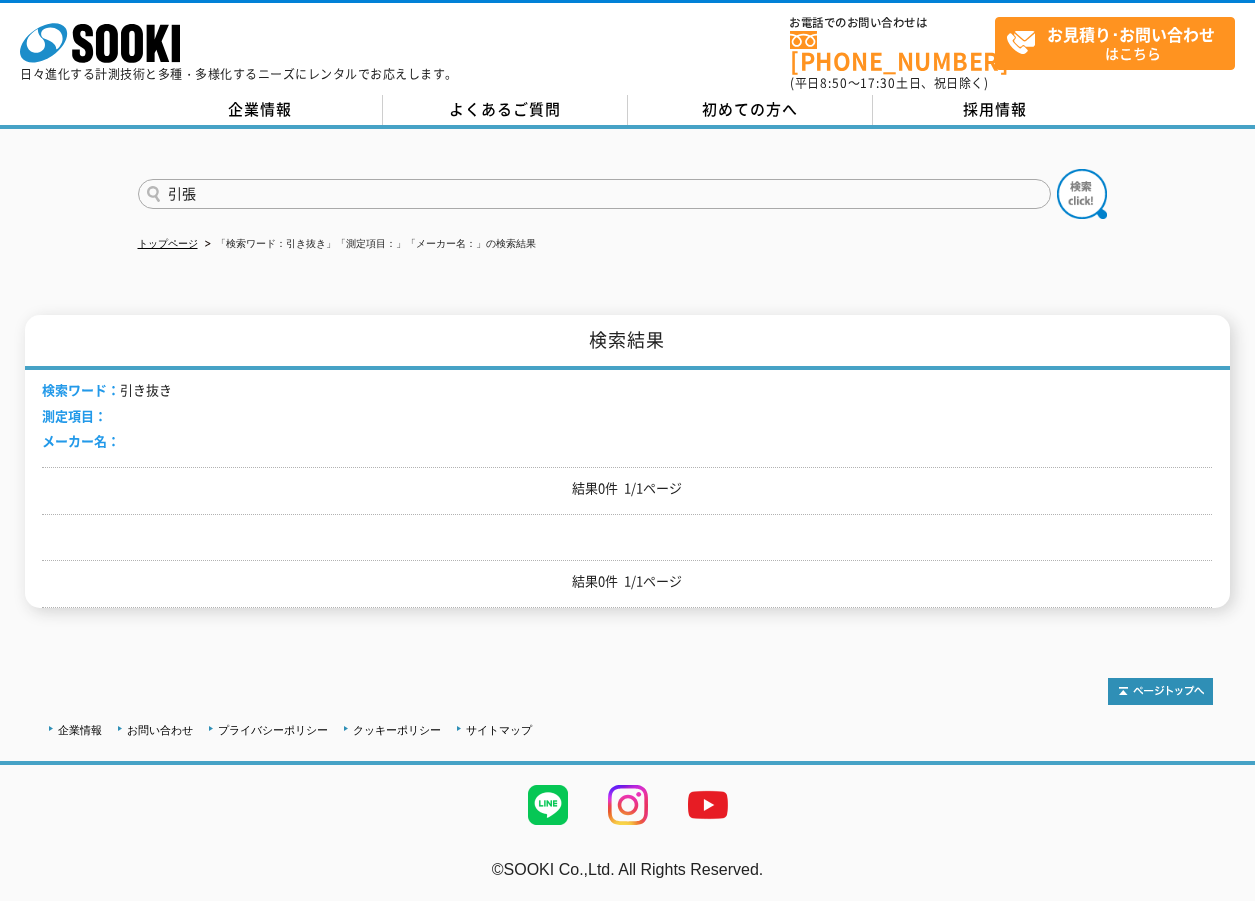 type on "引張" 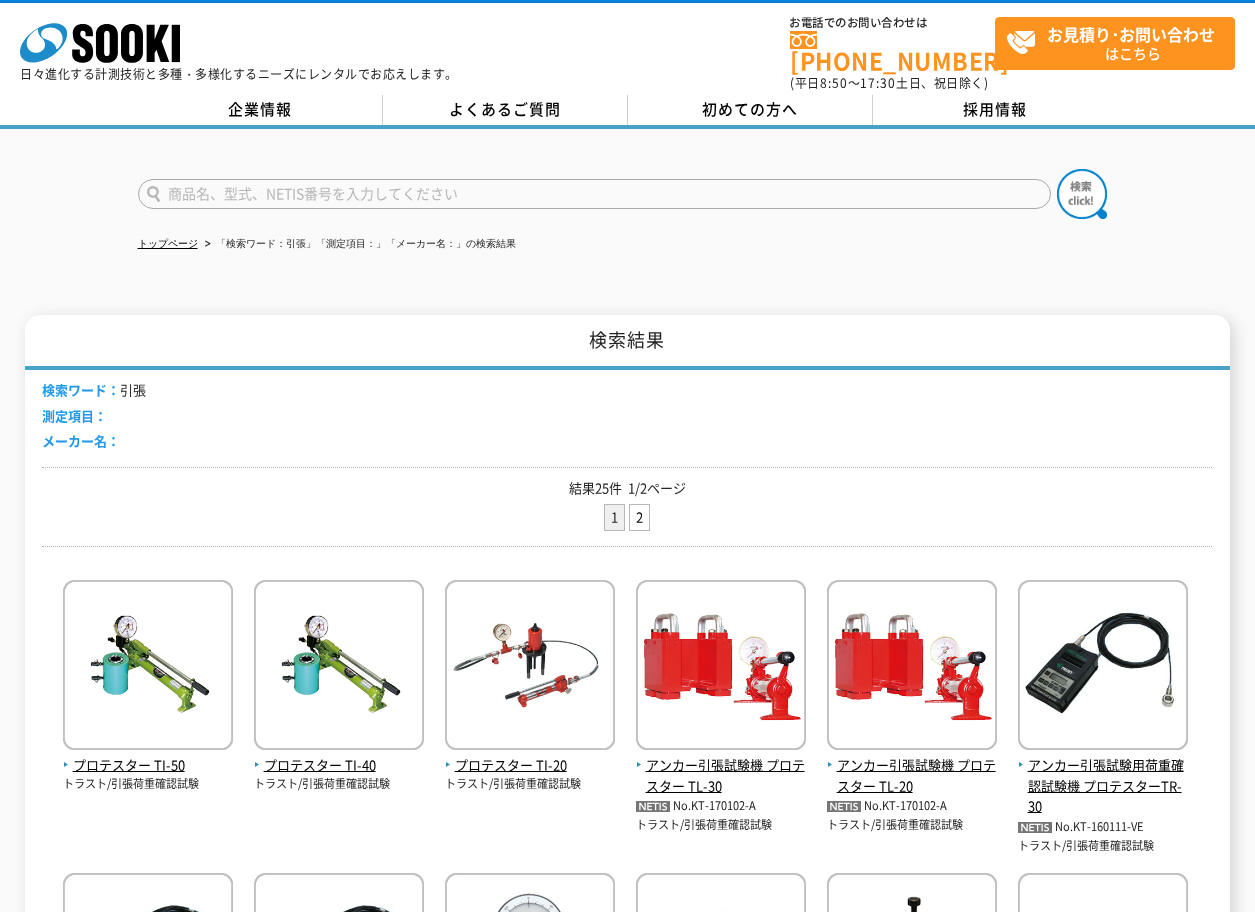scroll, scrollTop: 0, scrollLeft: 0, axis: both 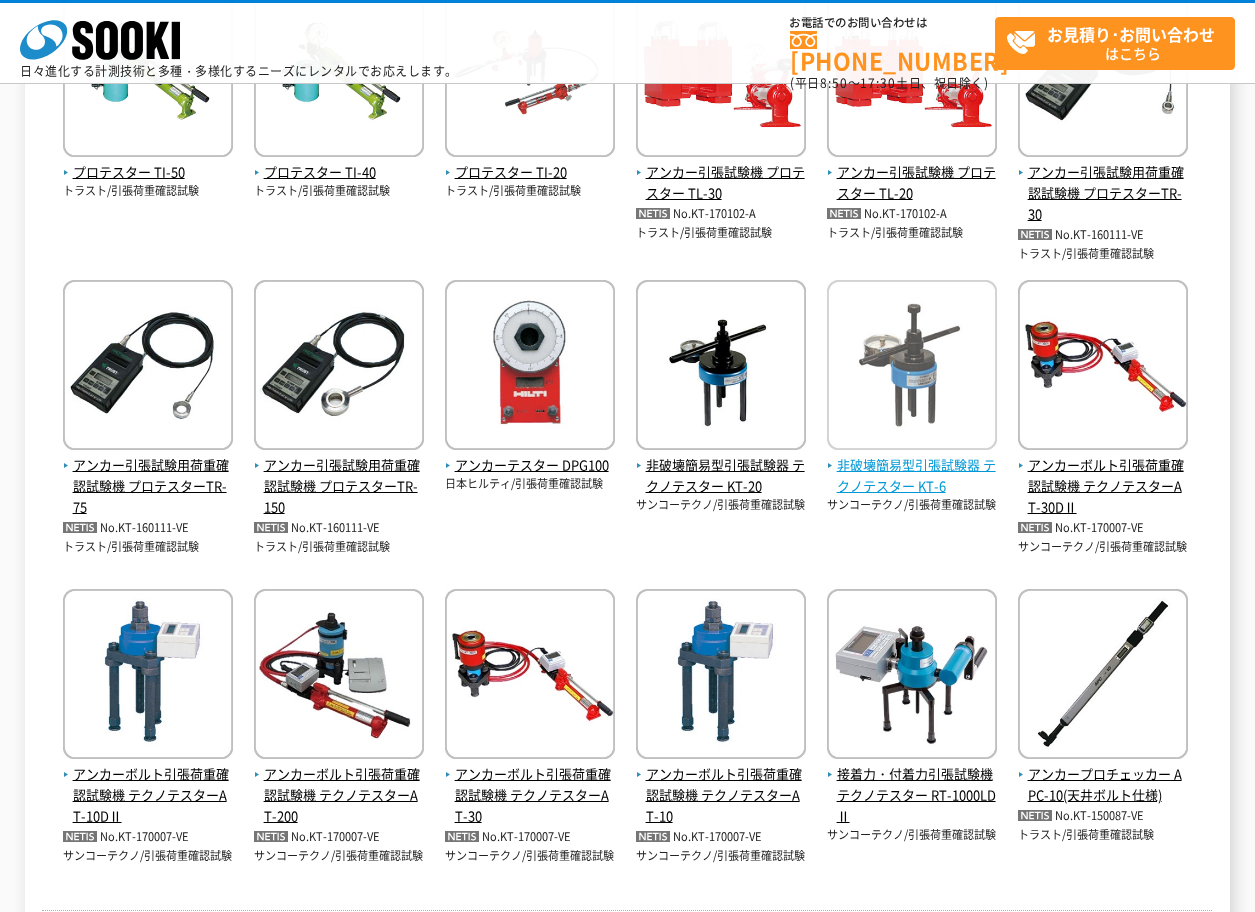 click on "非破壊簡易型引張試験器 テクノテスター KT-6" at bounding box center [912, 476] 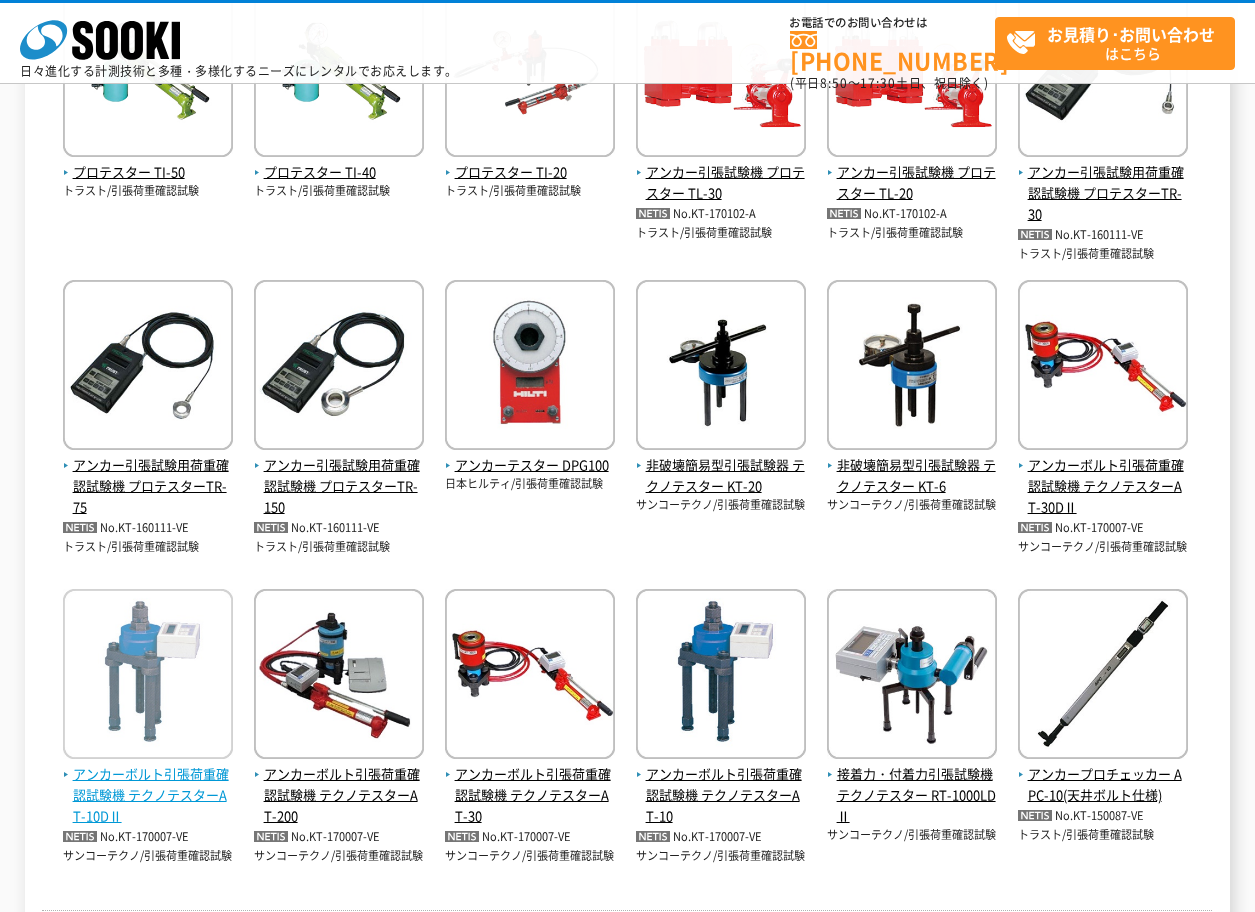 click on "アンカーボルト引張荷重確認試験機 テクノテスターAT-10DⅡ" at bounding box center (148, 795) 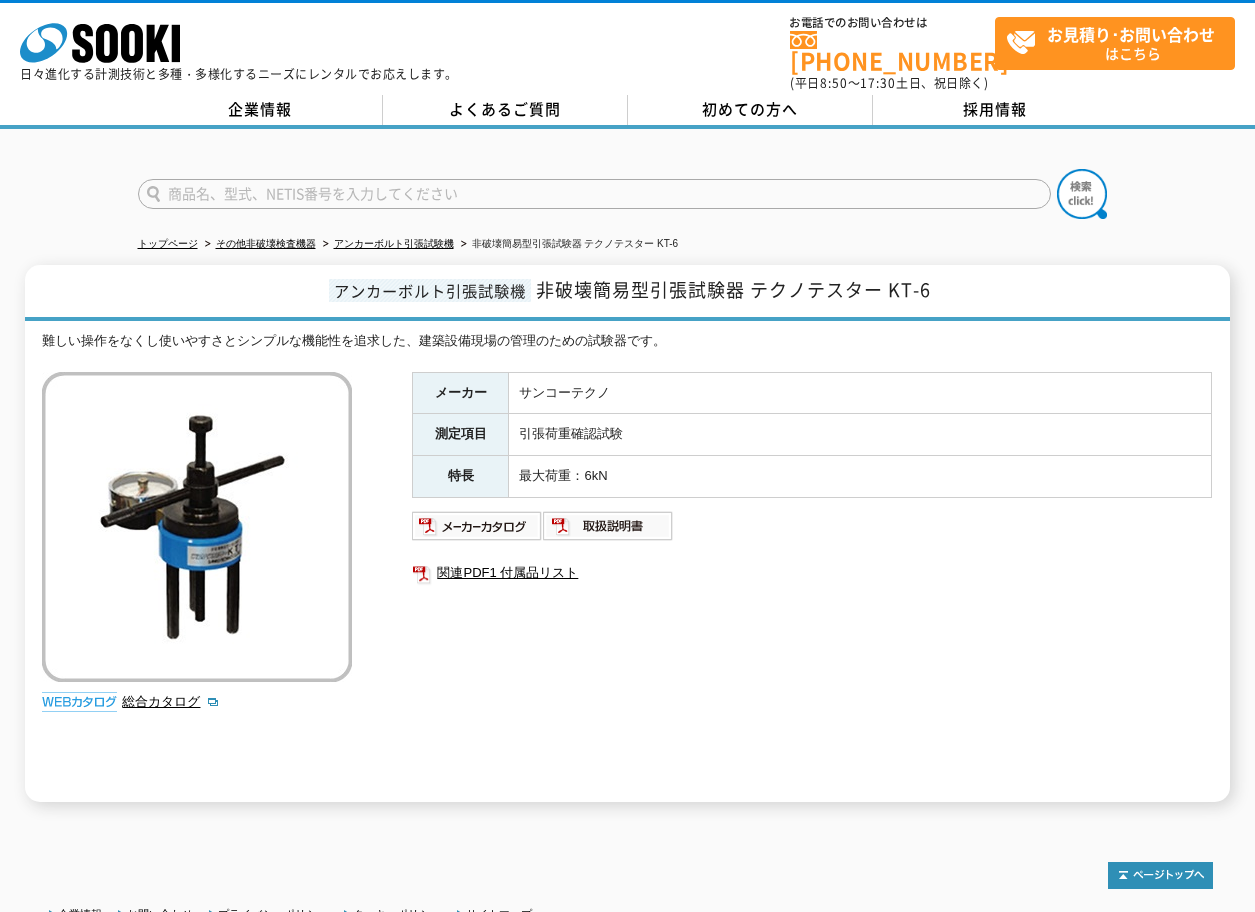 scroll, scrollTop: 0, scrollLeft: 0, axis: both 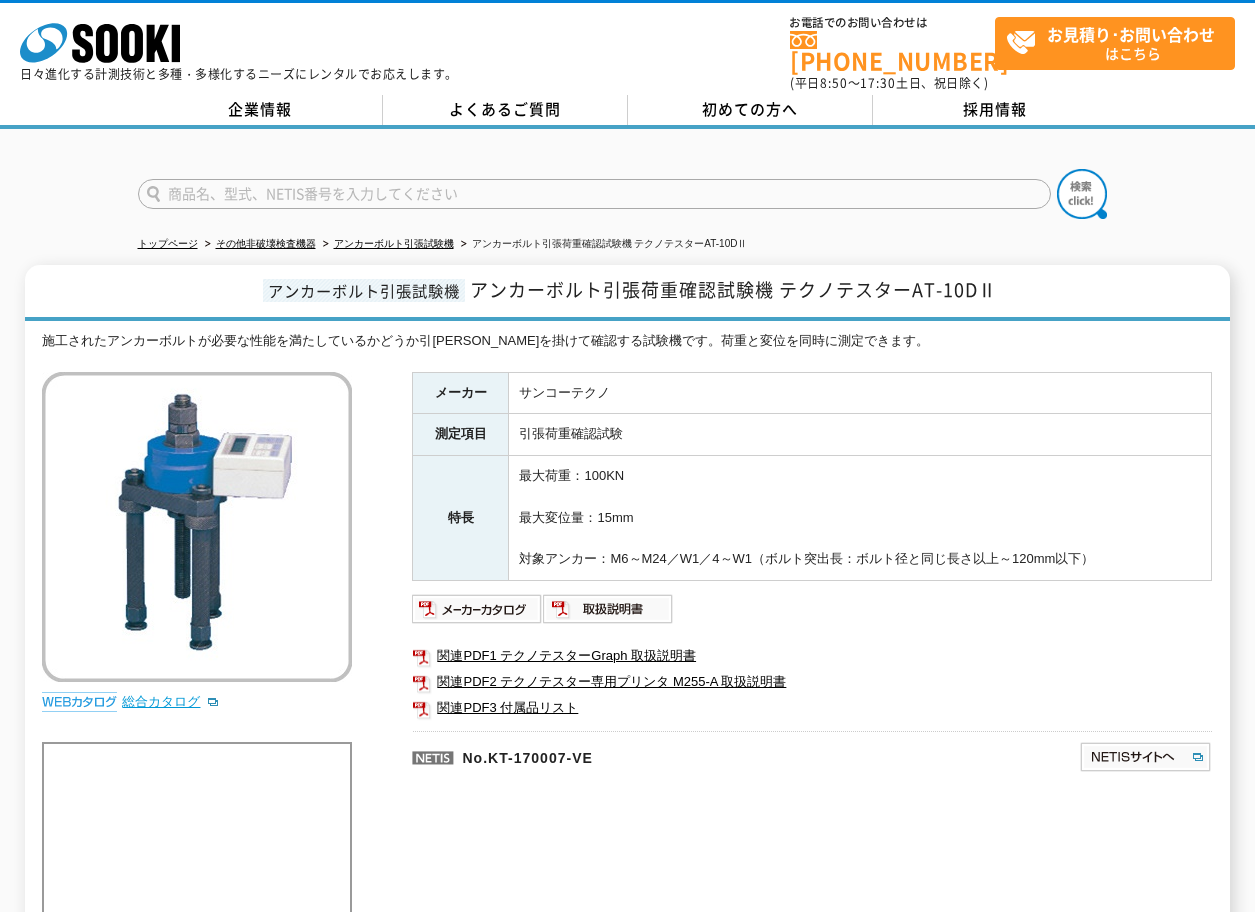 click on "総合カタログ" at bounding box center [171, 701] 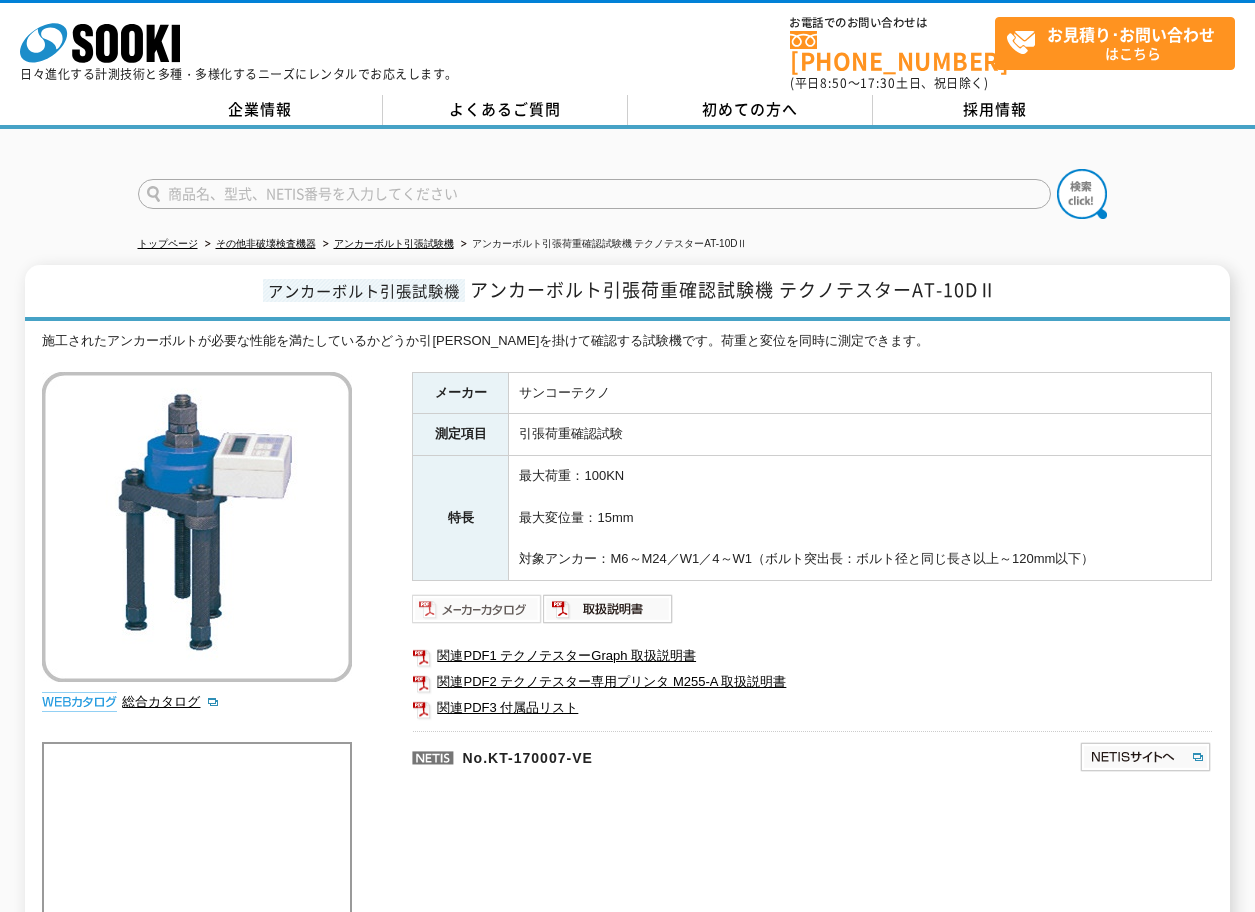 click at bounding box center [477, 609] 